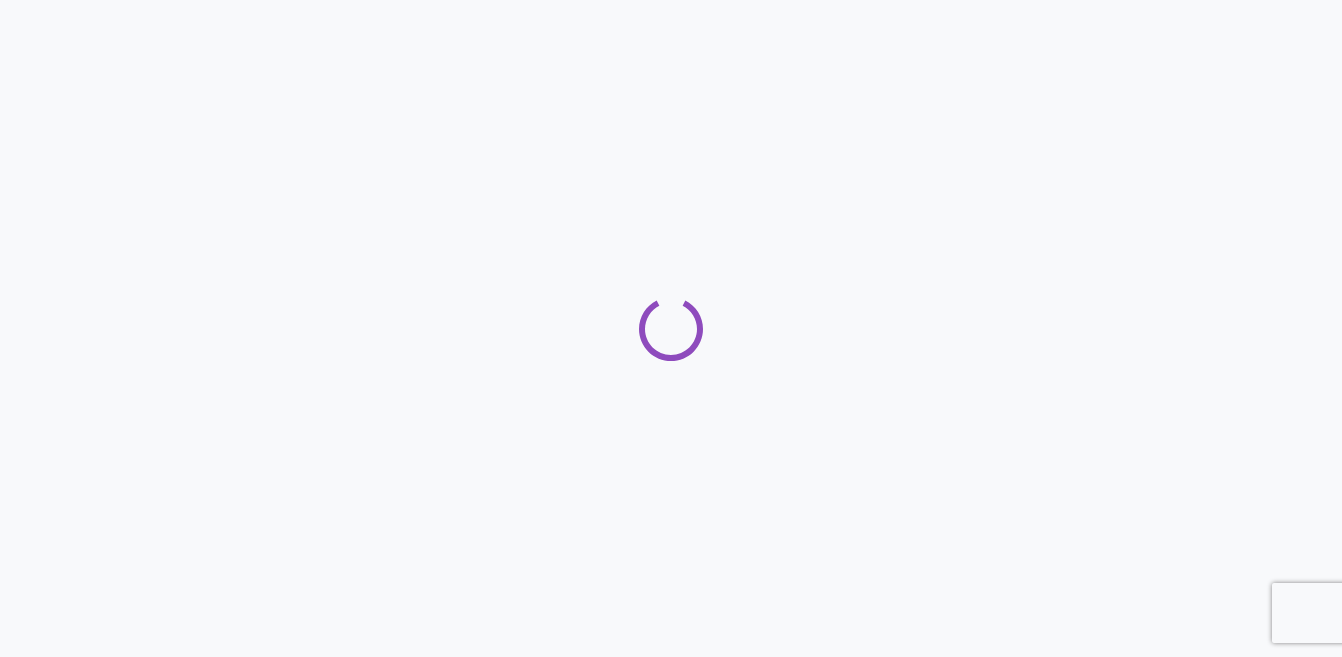 scroll, scrollTop: 0, scrollLeft: 0, axis: both 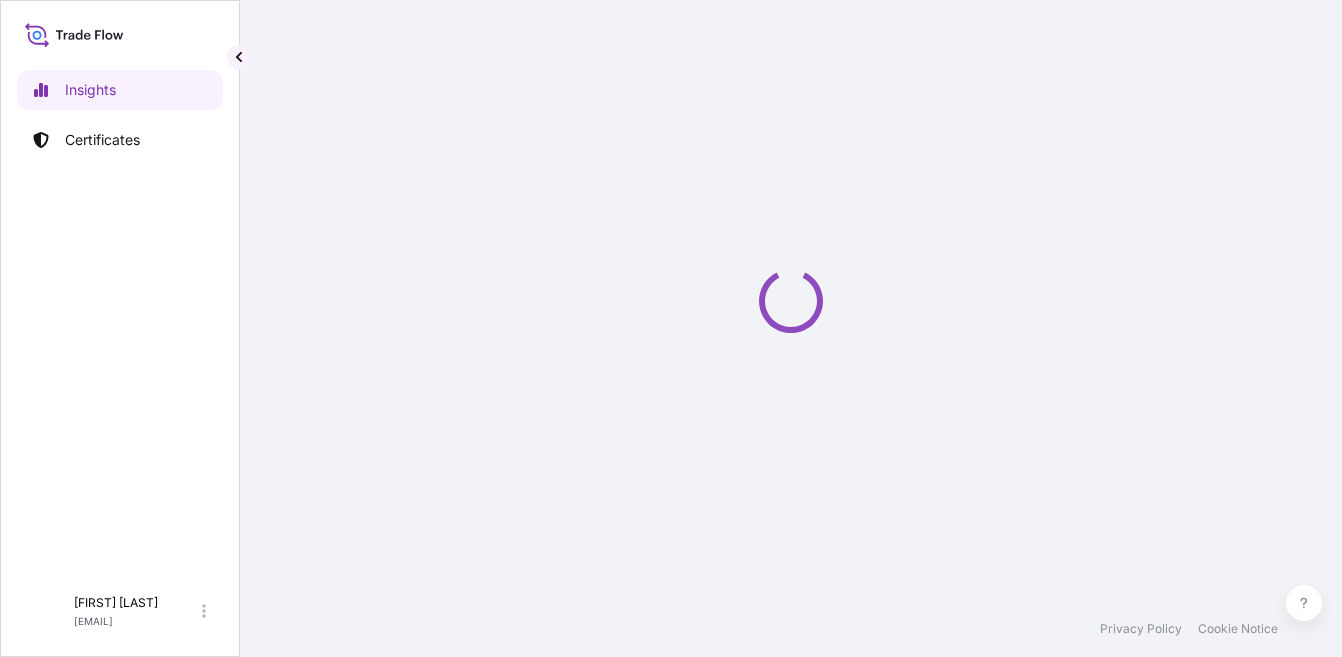 select on "2025" 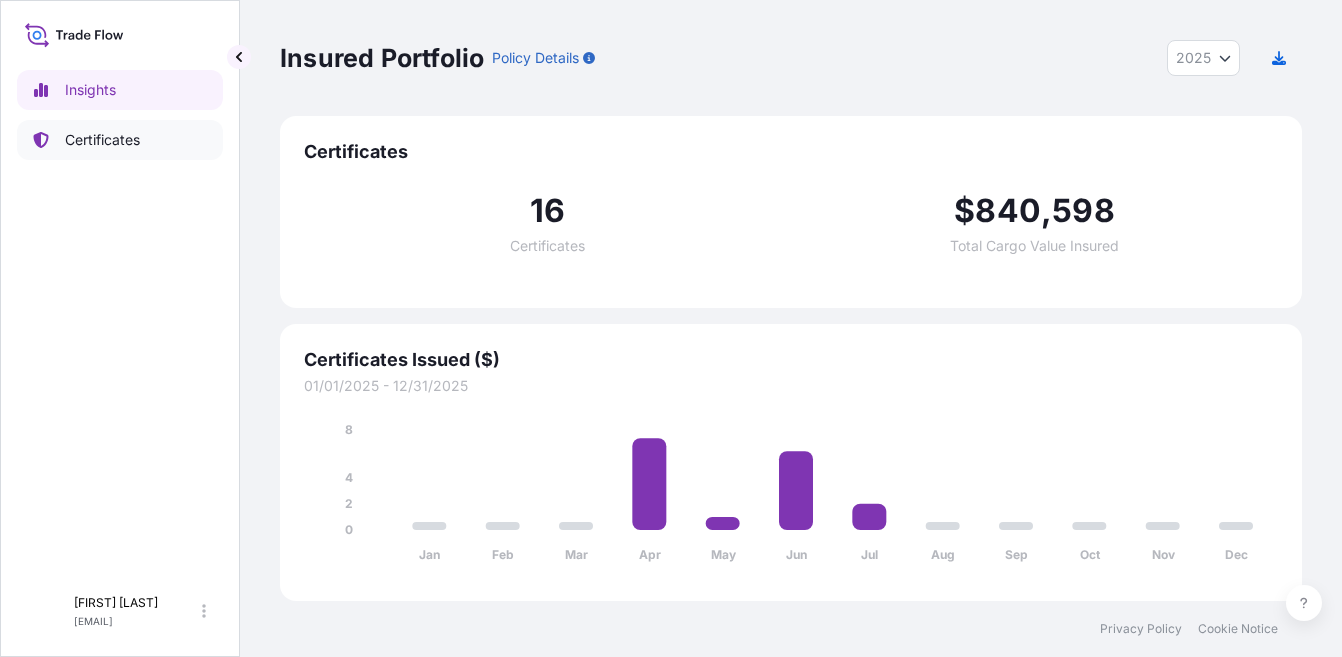 click on "Certificates" at bounding box center (102, 140) 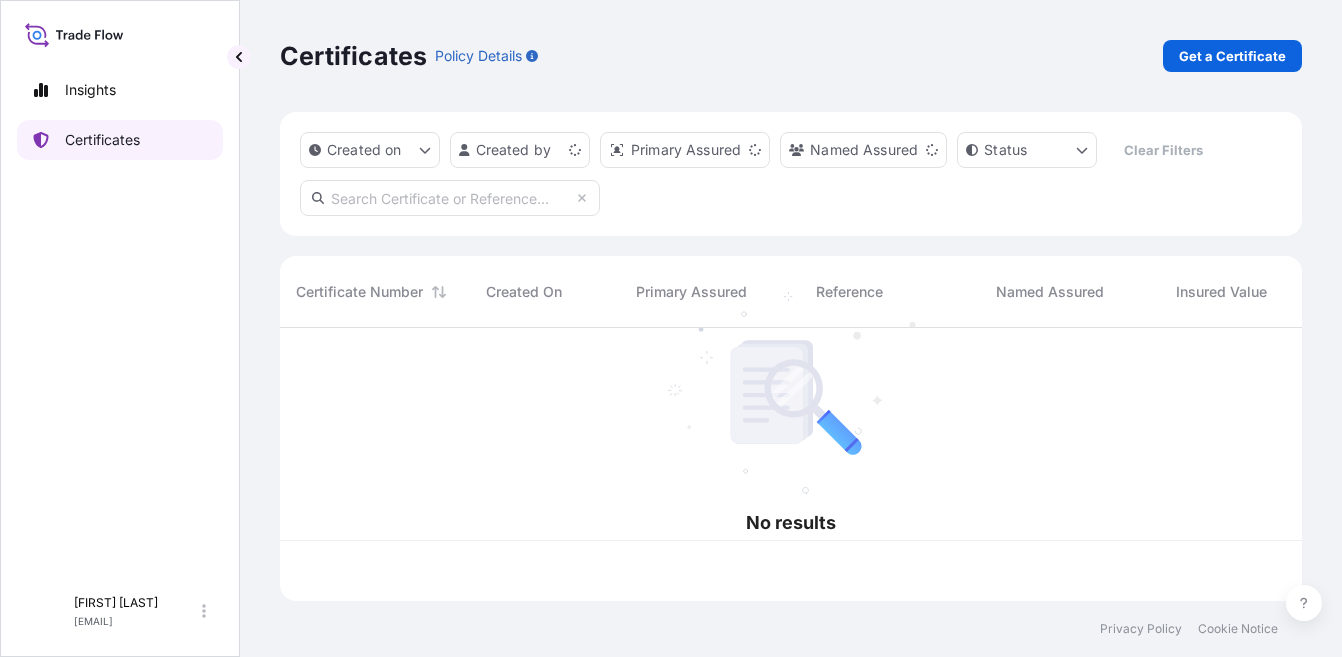 scroll, scrollTop: 16, scrollLeft: 16, axis: both 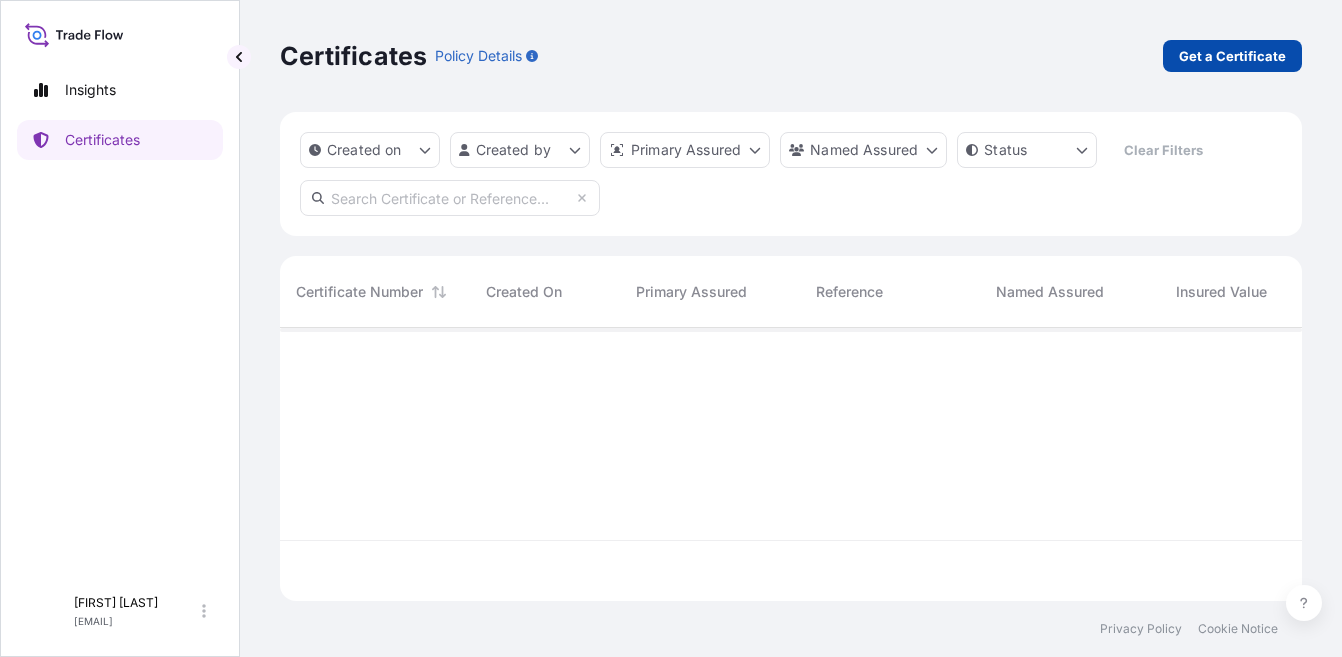 click on "Get a Certificate" at bounding box center [1232, 56] 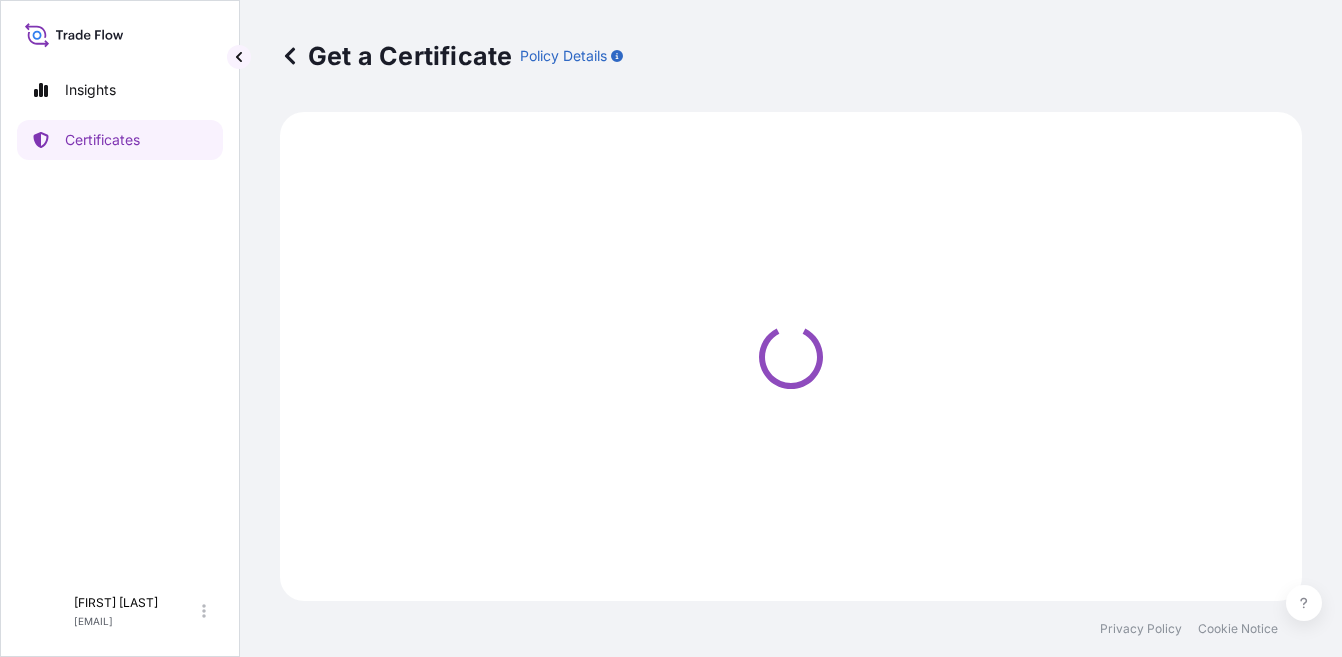 select on "Ocean Vessel" 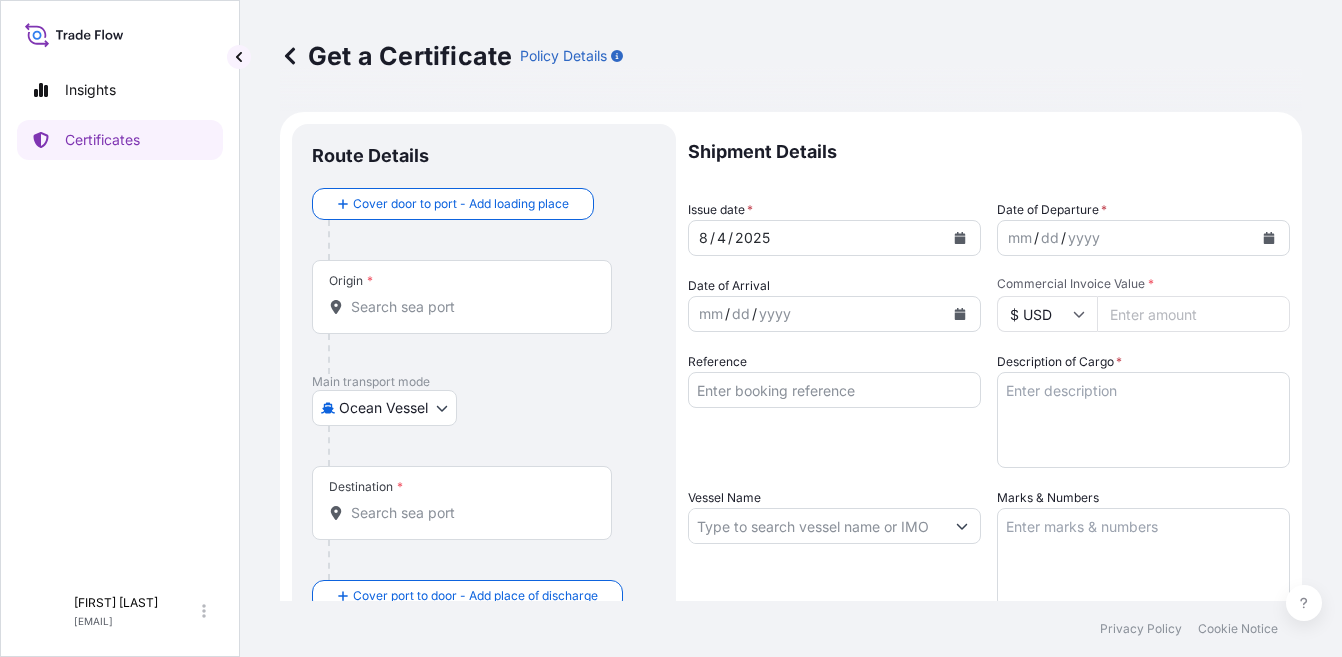 click on "Origin *" at bounding box center [462, 297] 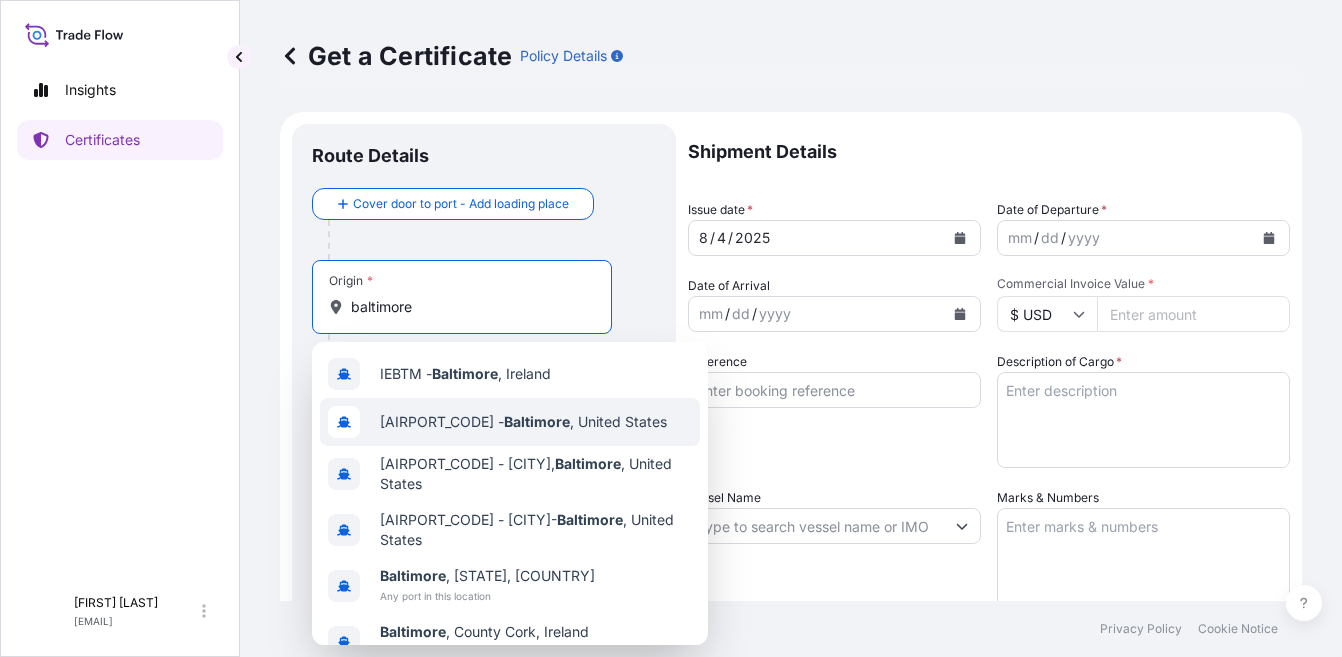 click on "[AIRPORT_CODE] - [CITY] , [COUNTRY]" at bounding box center (523, 422) 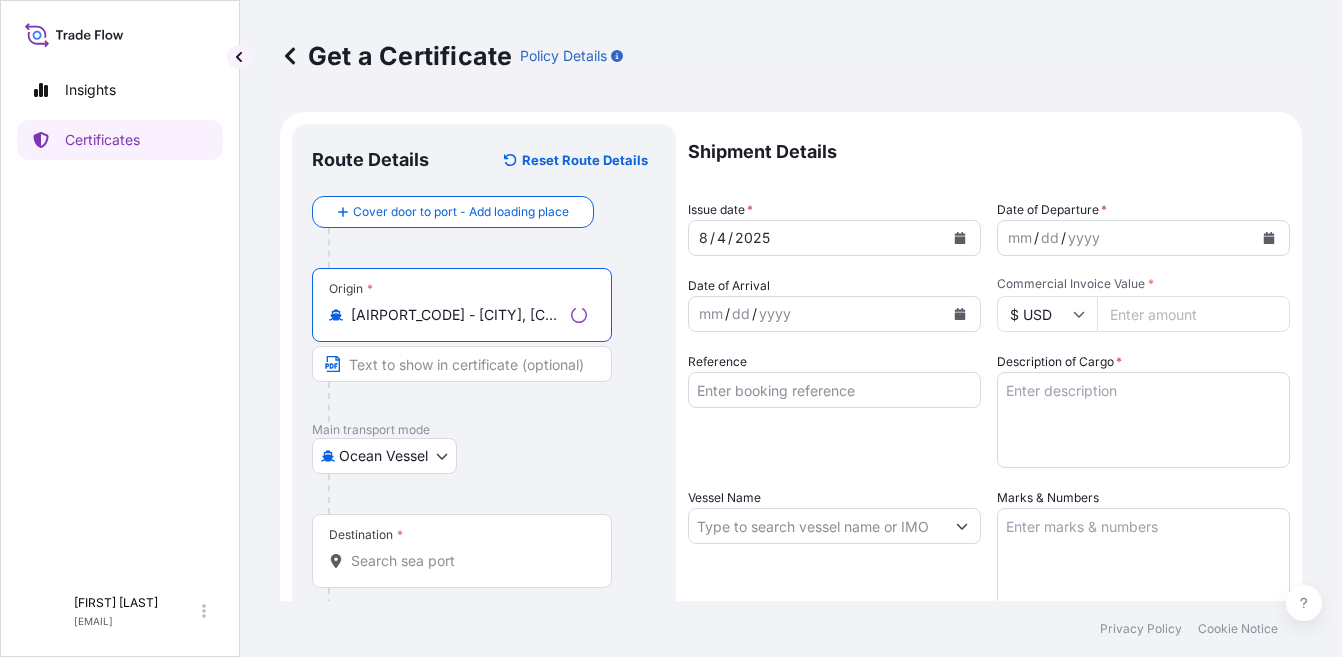 type on "[AIRPORT_CODE] - [CITY], [COUNTRY]" 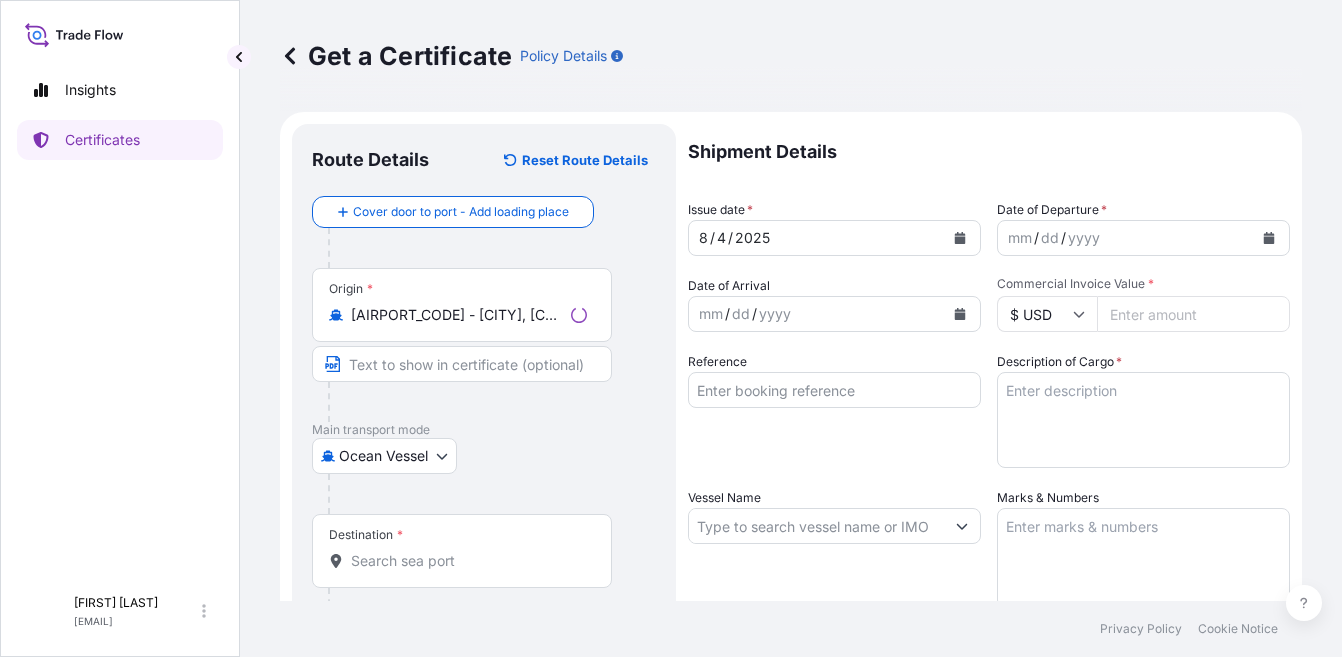 click on "Destination *" at bounding box center (462, 551) 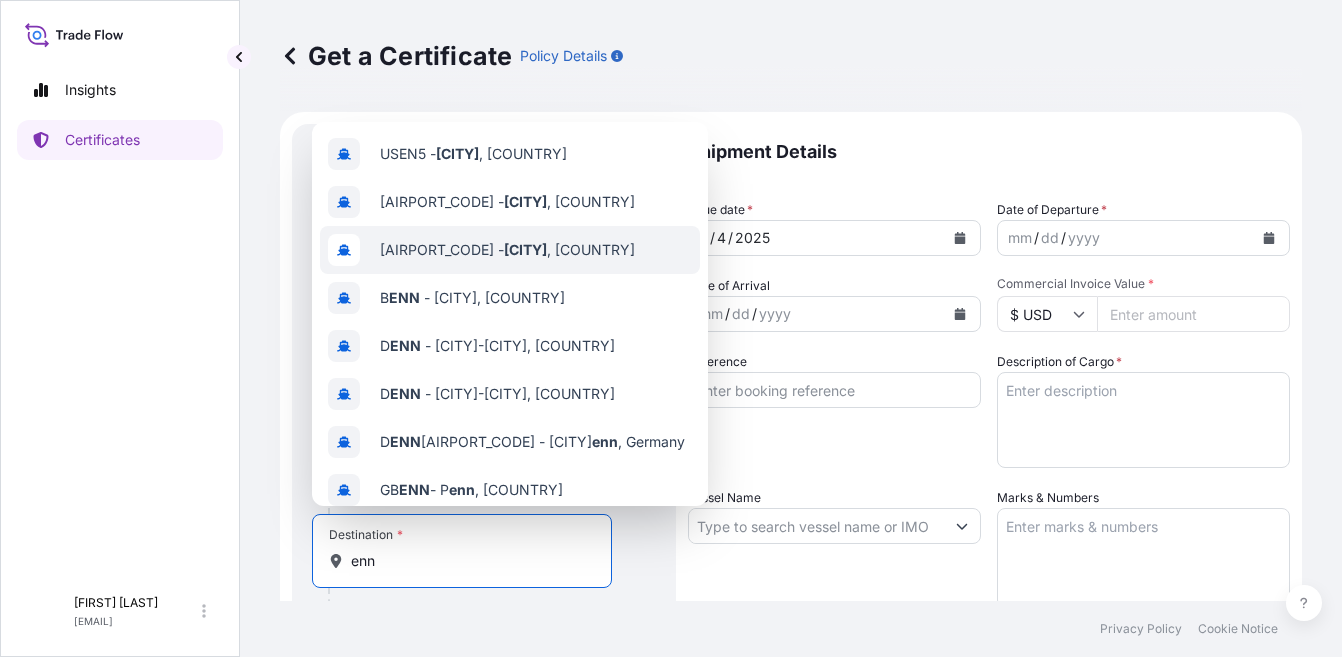 click on "[AIRPORT_CODE] -  [CITY], [COUNTRY]" at bounding box center [510, 250] 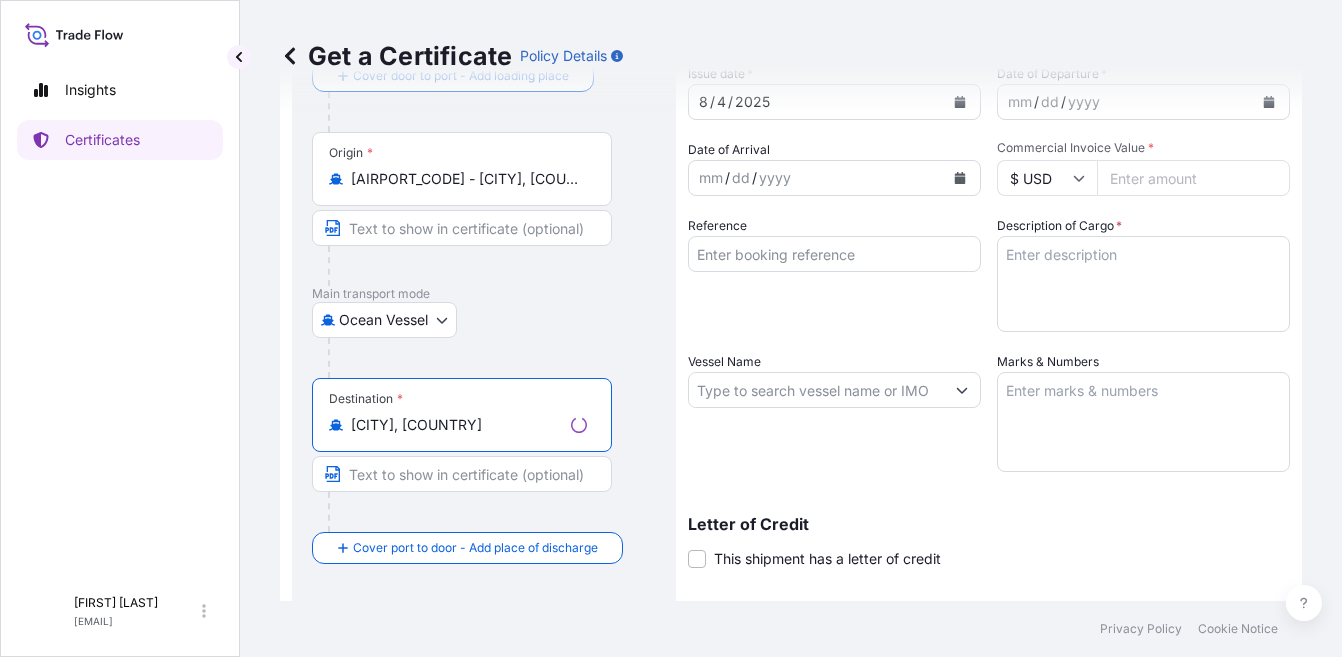 scroll, scrollTop: 100, scrollLeft: 0, axis: vertical 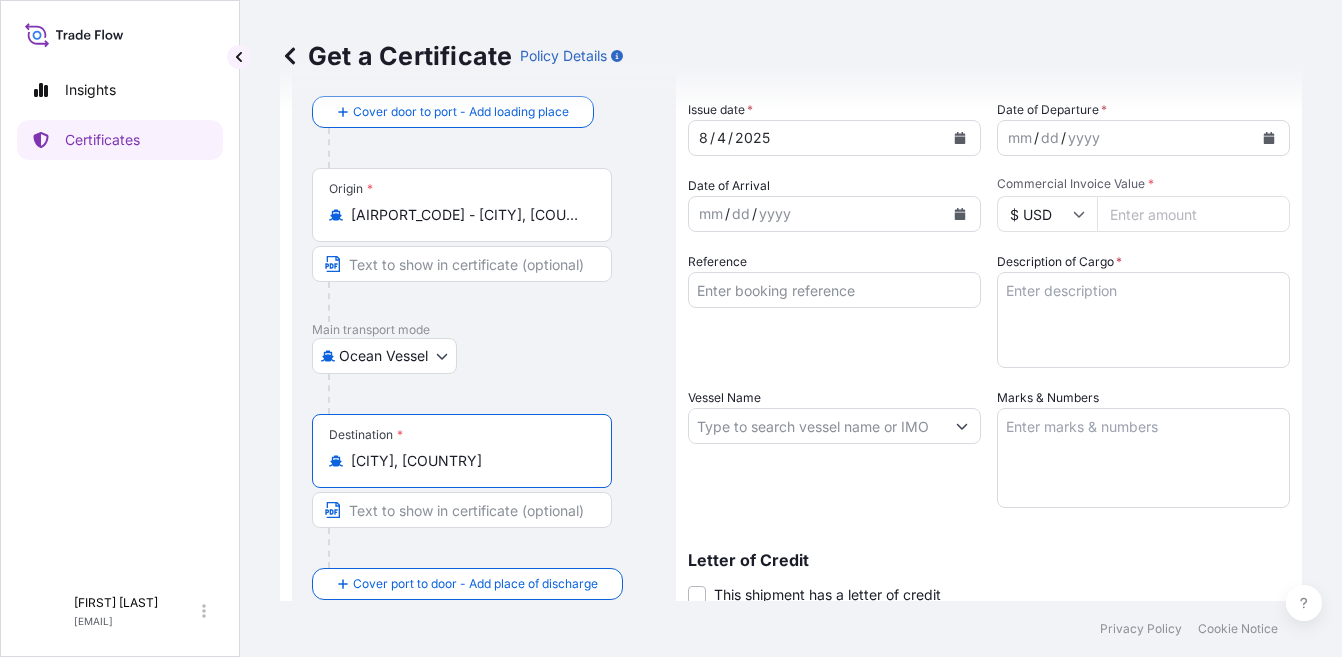 type on "[CITY], [COUNTRY]" 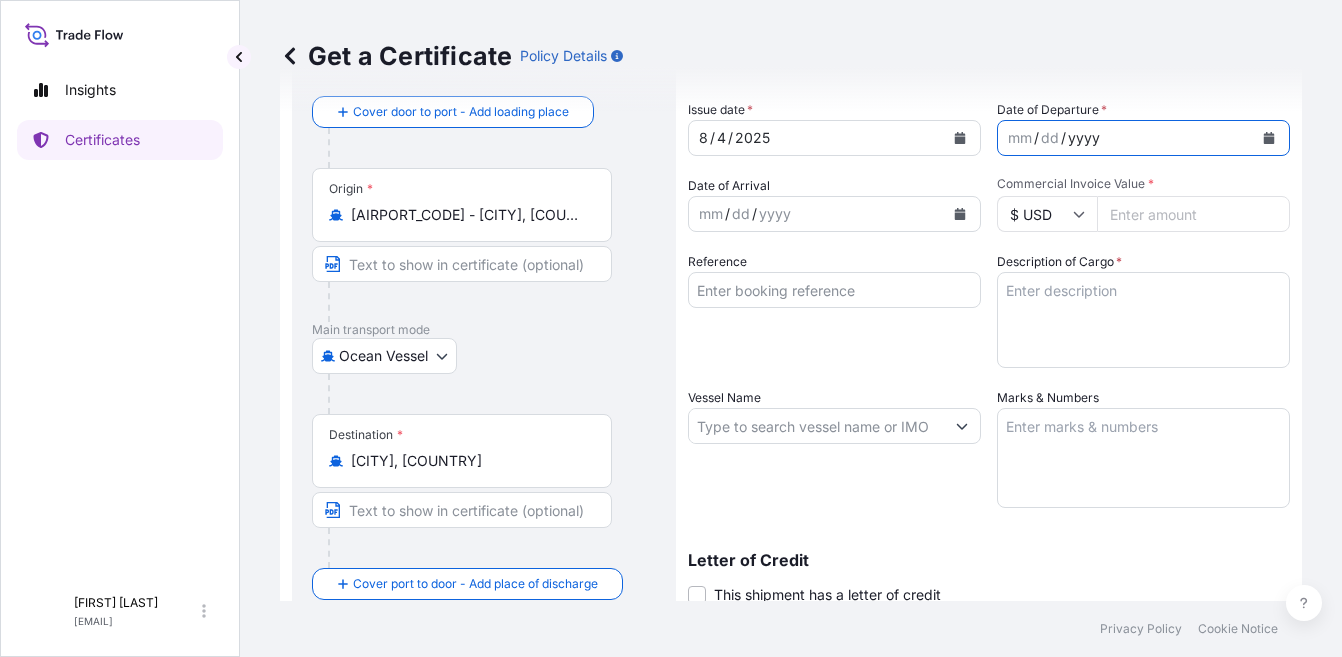 click 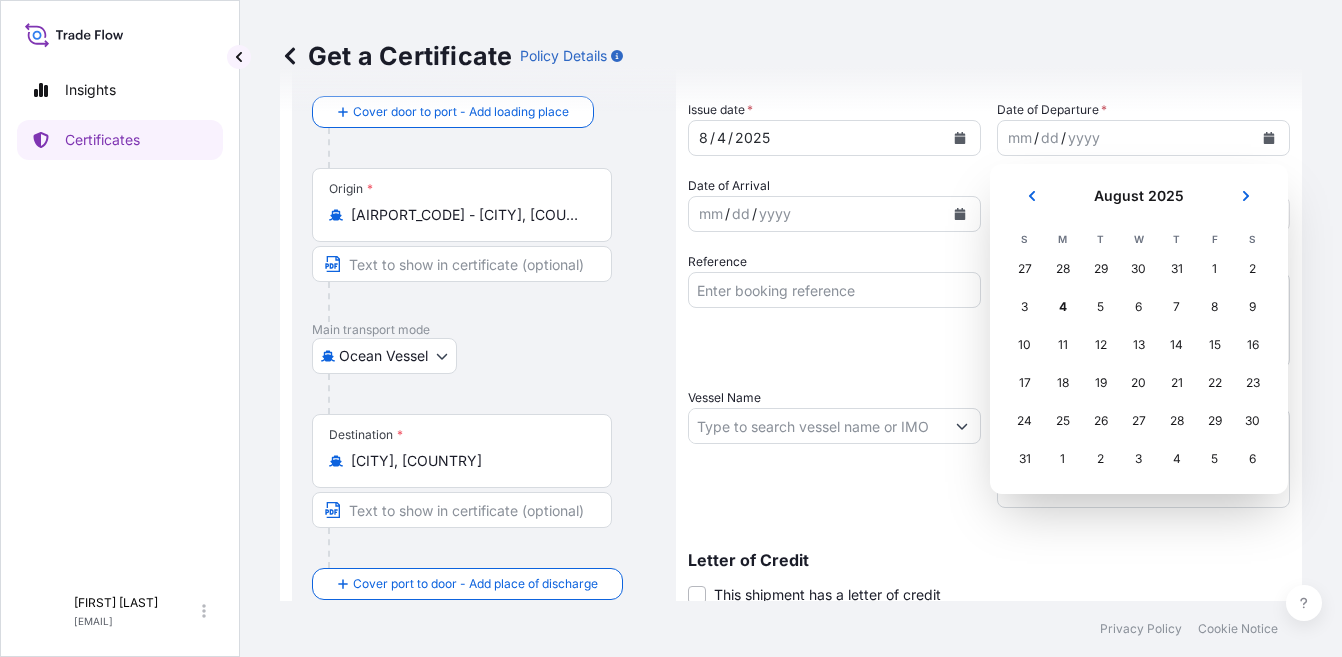 click at bounding box center [1032, 196] 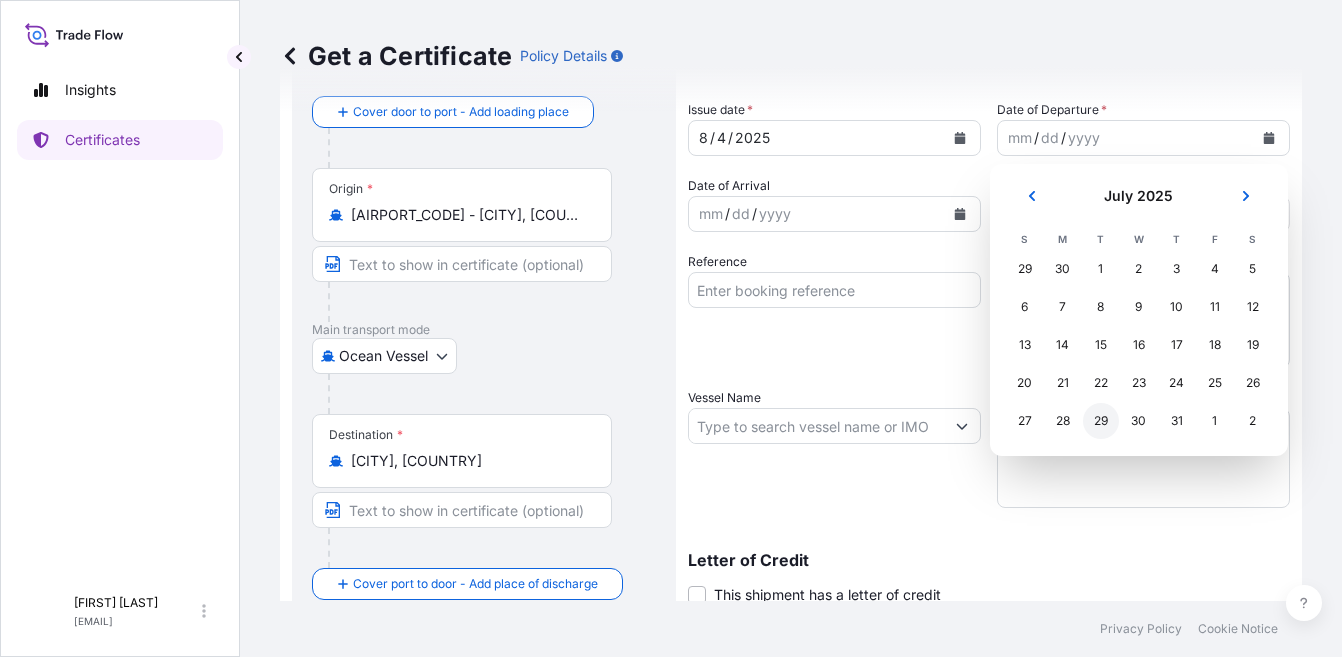 click on "29" at bounding box center (1101, 421) 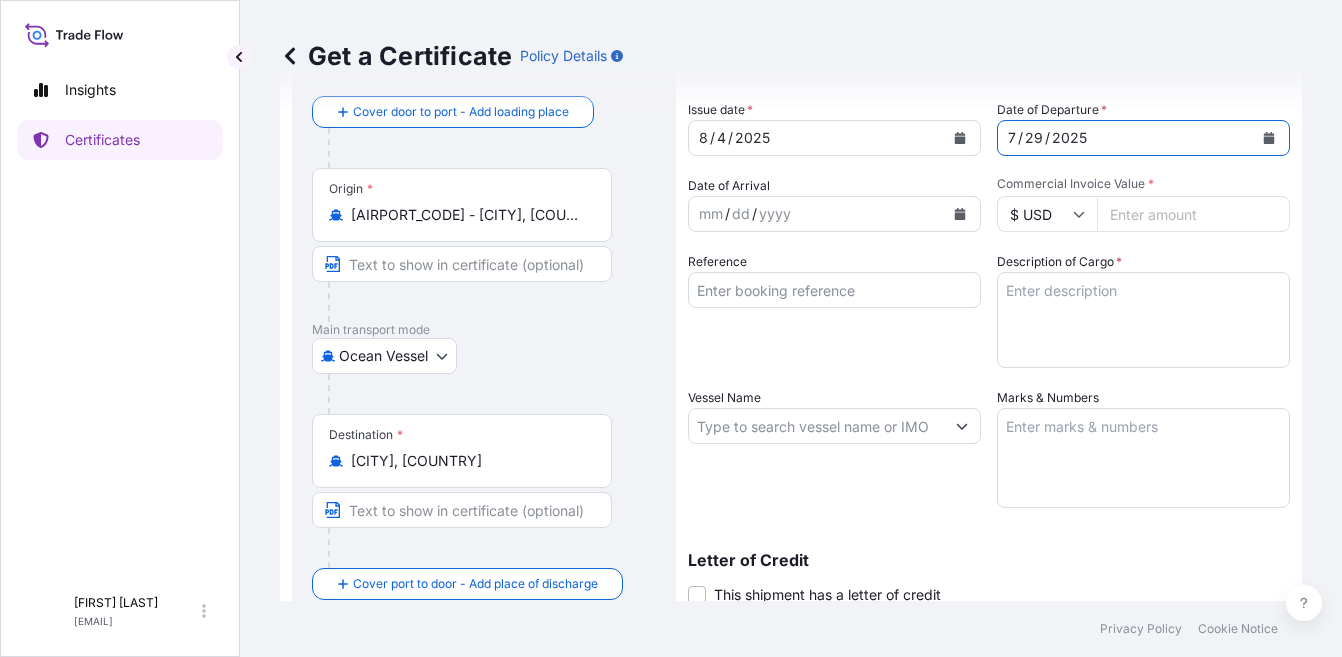 click on "Commercial Invoice Value    *" at bounding box center (1193, 214) 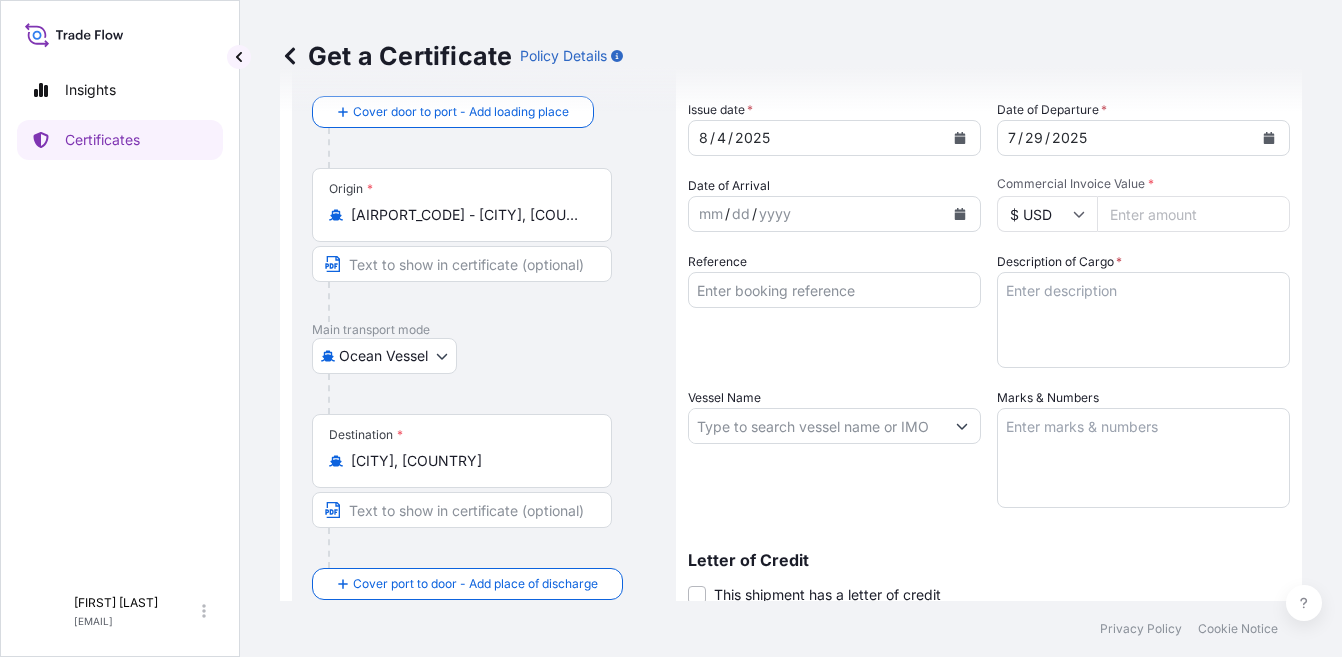 click on "Commercial Invoice Value    *" at bounding box center [1193, 214] 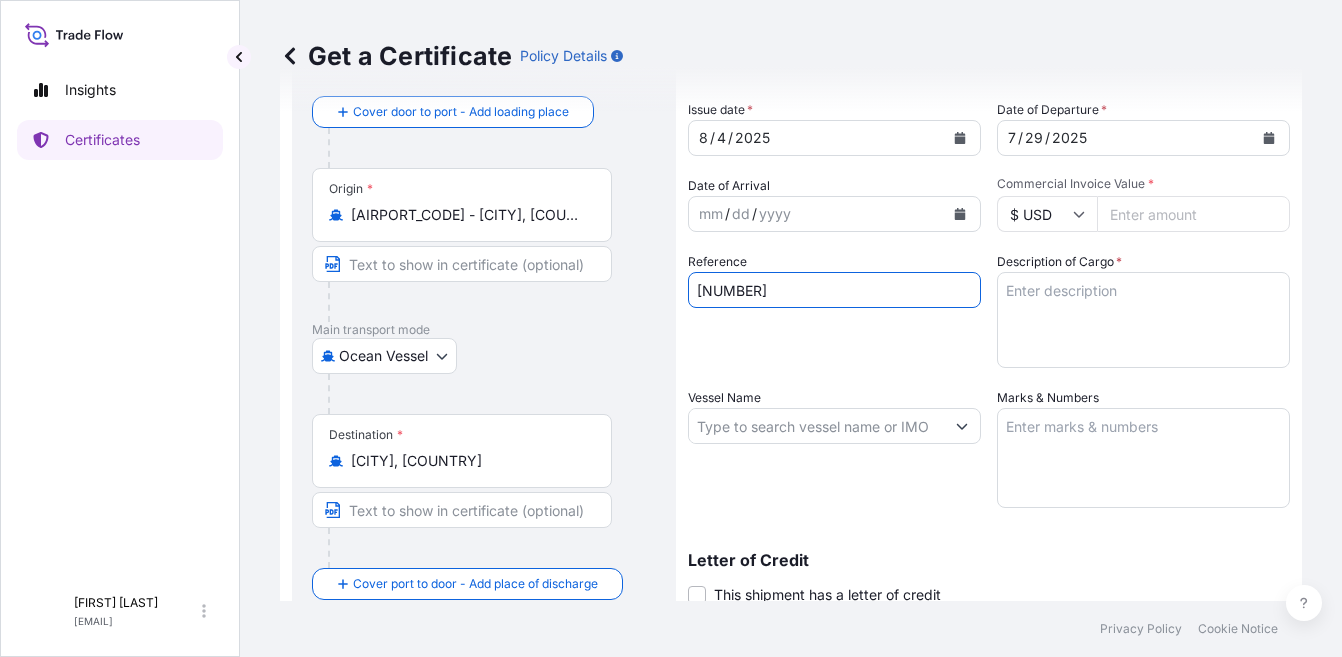 type on "[NUMBER]" 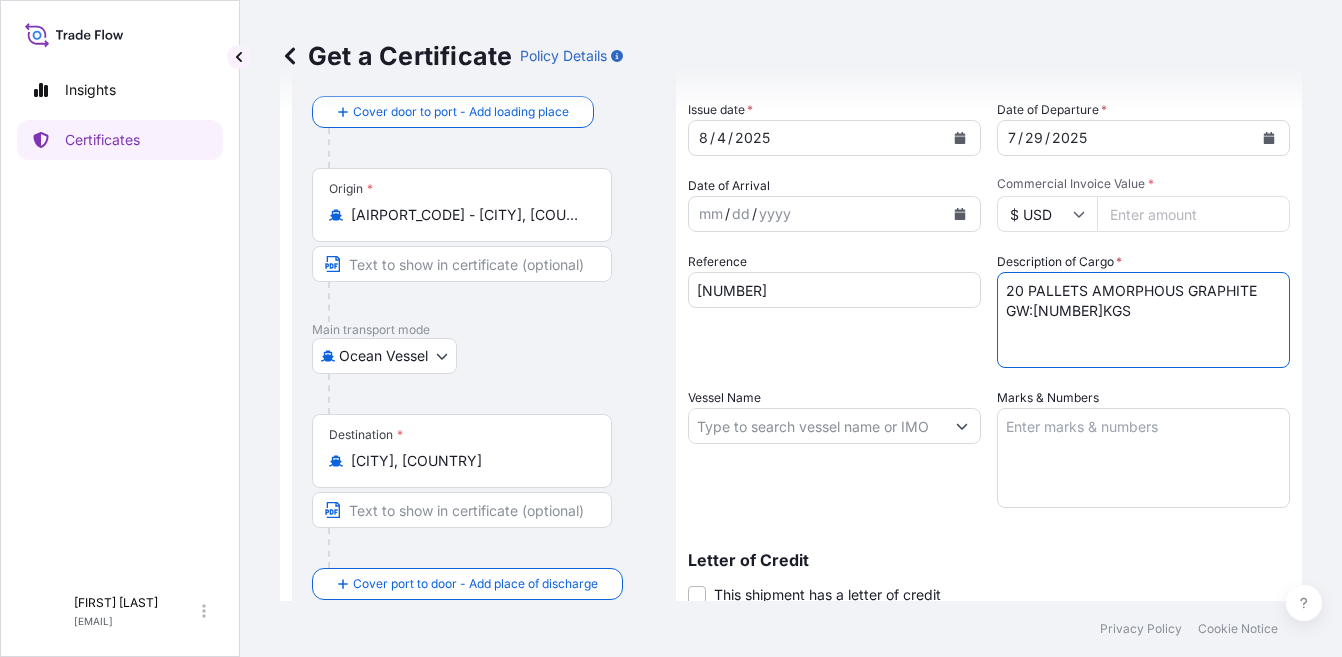 type on "20 PALLETS AMORPHOUS GRAPHITE
GW:[NUMBER]KGS" 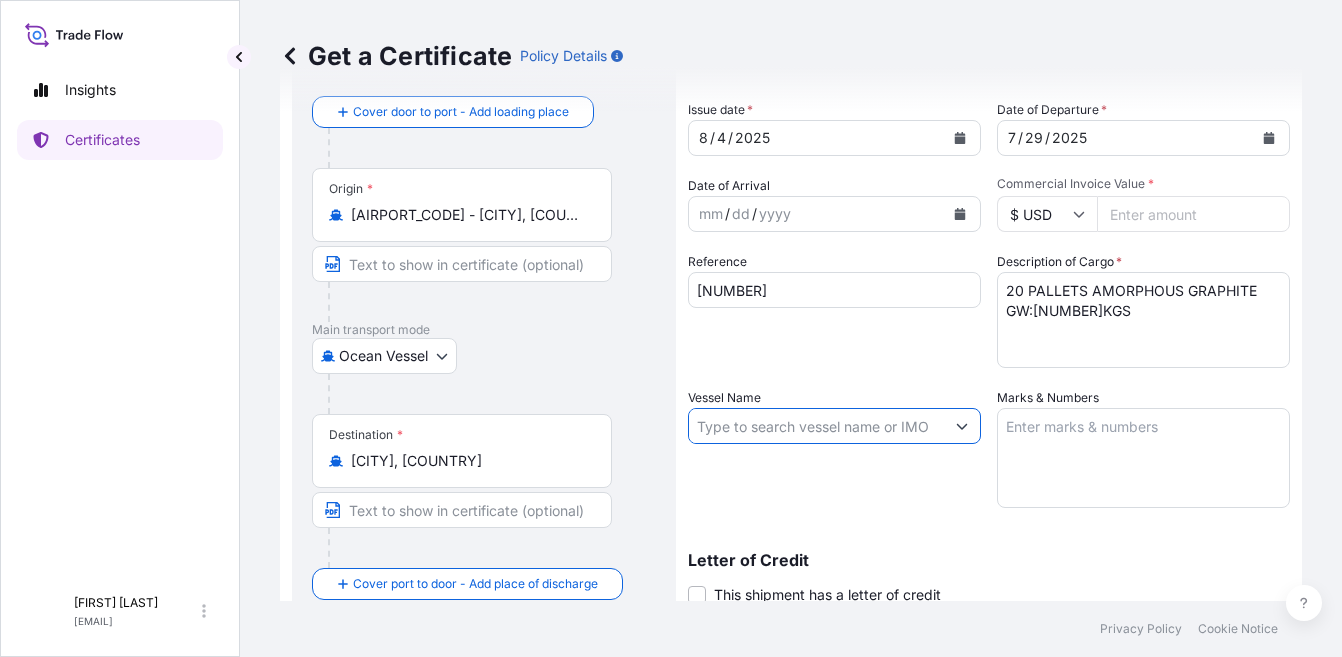click on "Vessel Name" at bounding box center (816, 426) 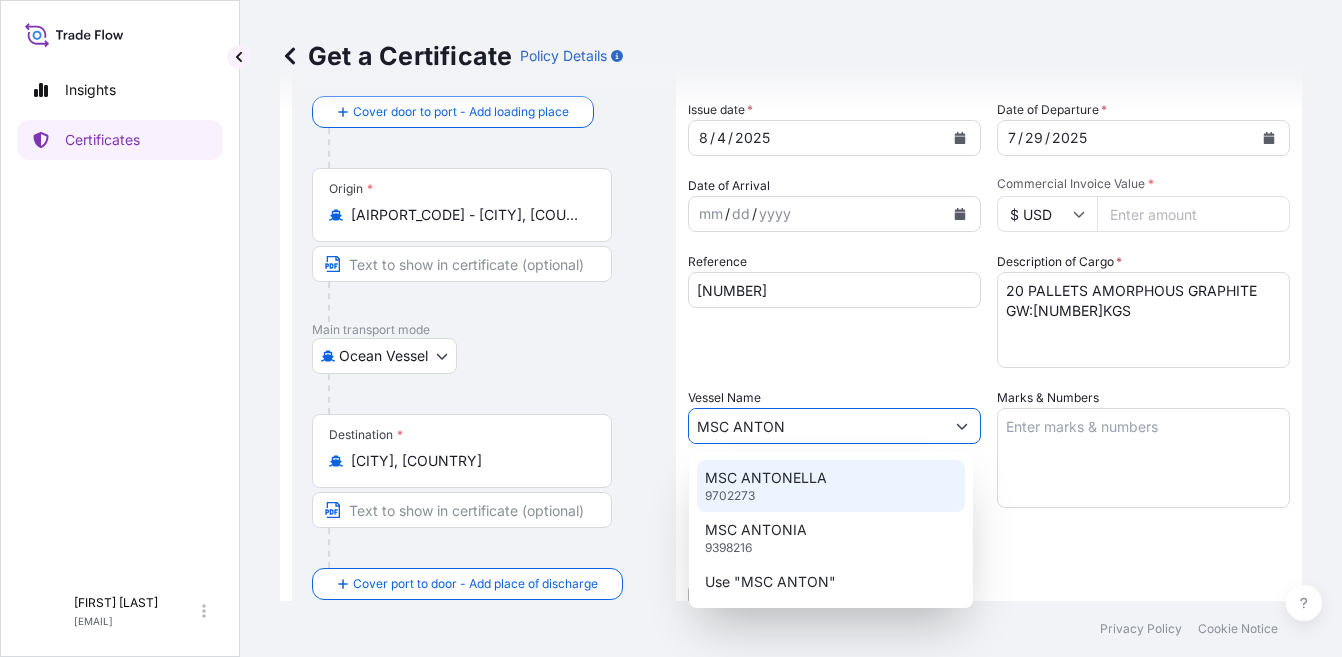click on "MSC ANTONELLA 9702273" at bounding box center (831, 486) 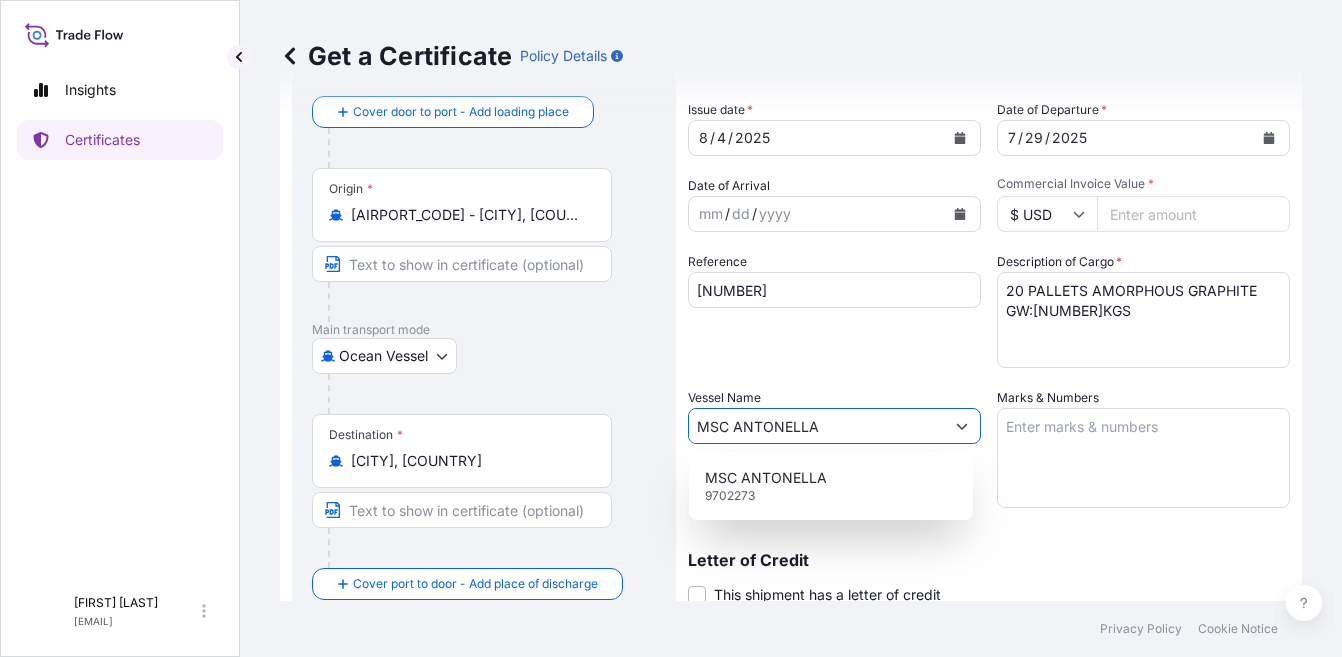 type on "MSC ANTONELLA" 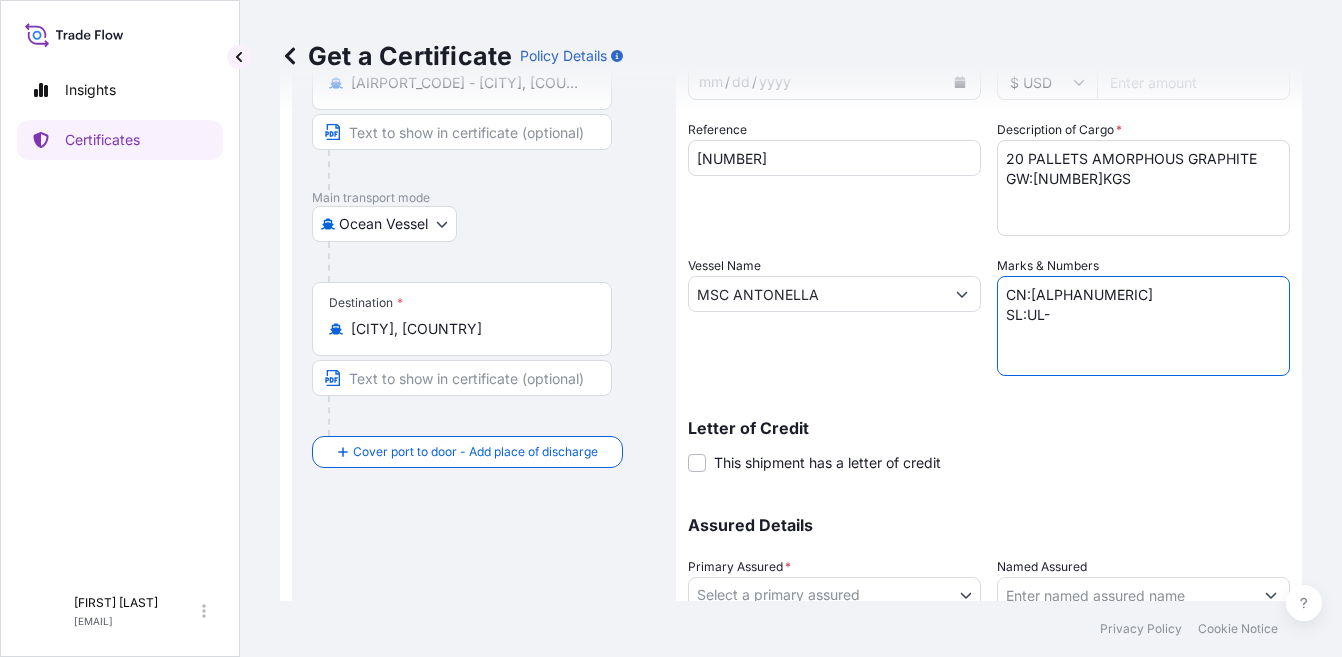 scroll, scrollTop: 392, scrollLeft: 0, axis: vertical 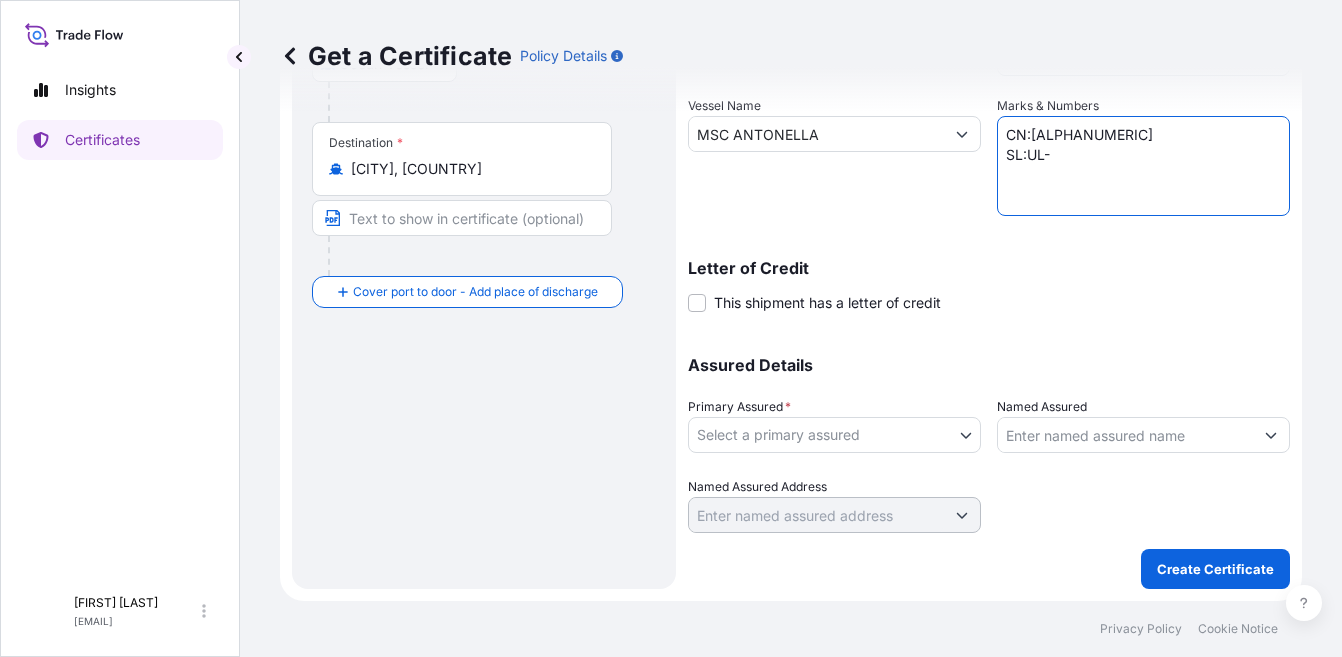 type on "CN:[ALPHANUMERIC]
SL:UL-" 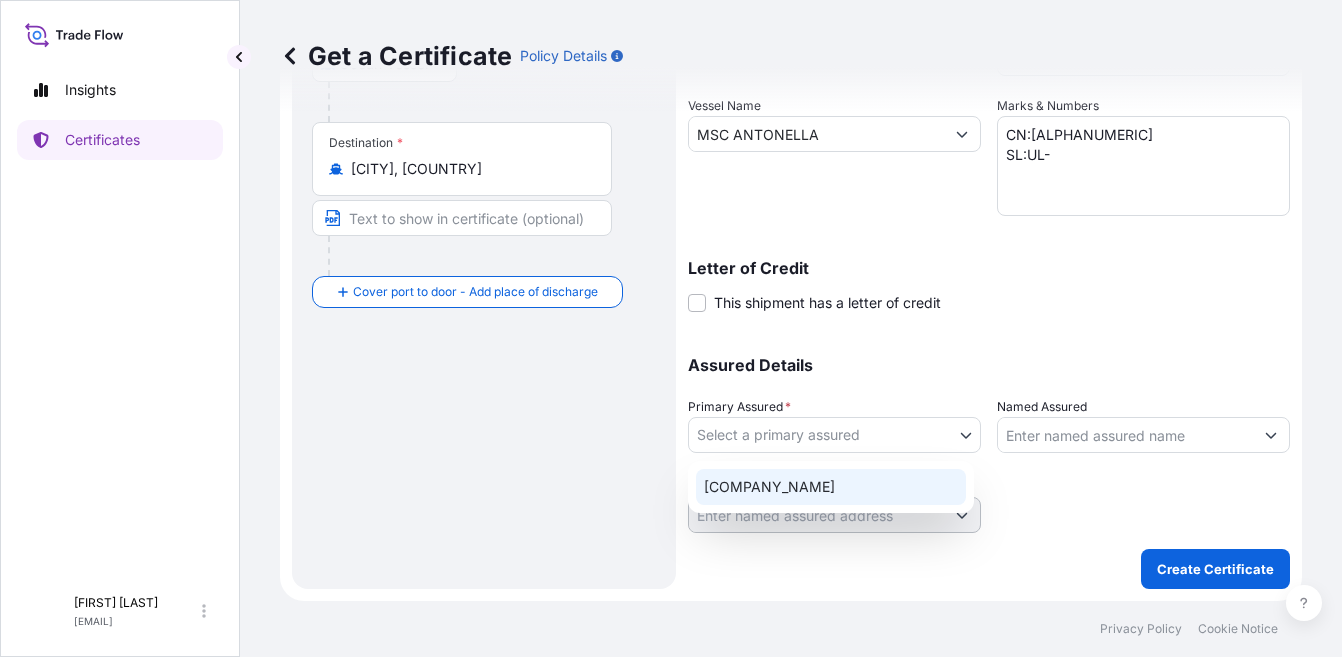click on "[COMPANY_NAME]" at bounding box center [831, 487] 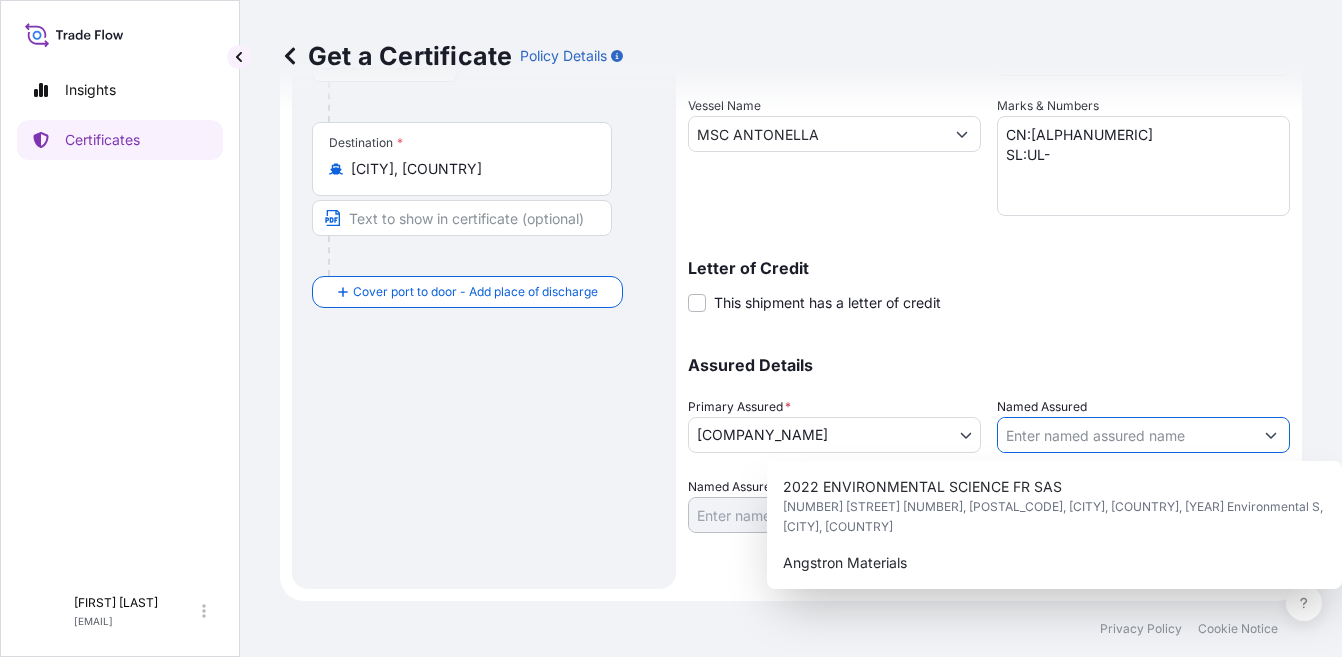 click on "Named Assured" at bounding box center (1125, 435) 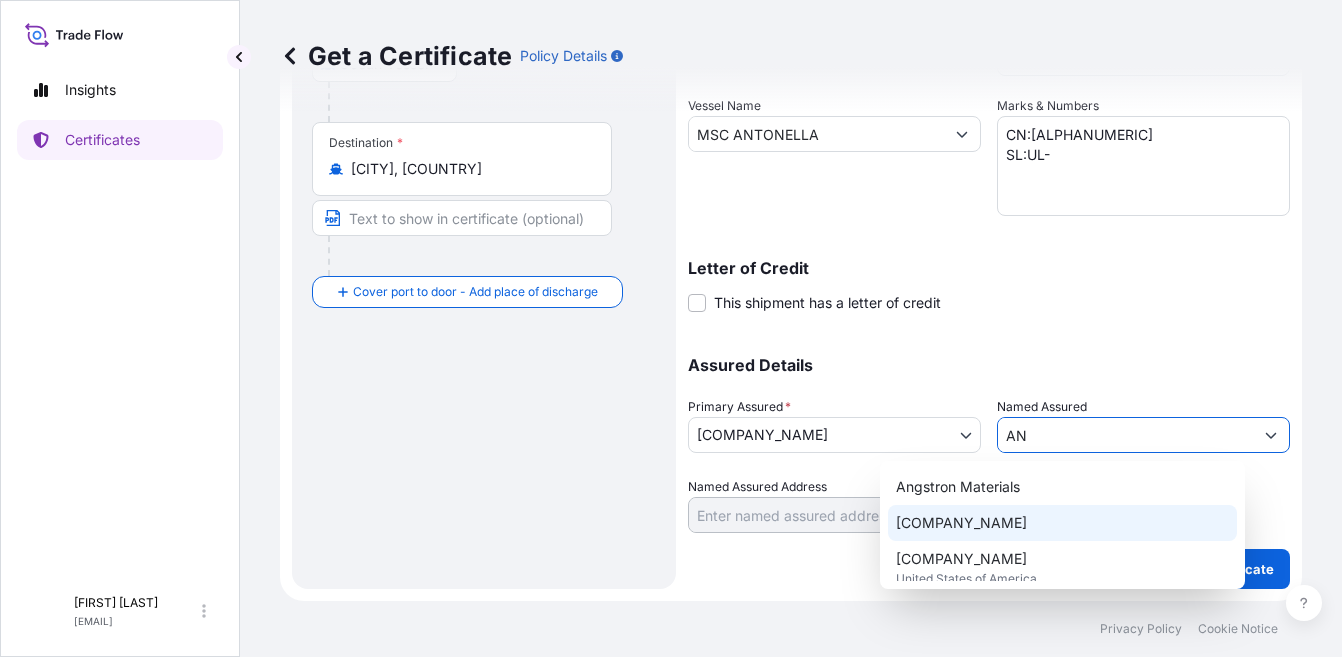 click on "[COMPANY_NAME]" at bounding box center (961, 523) 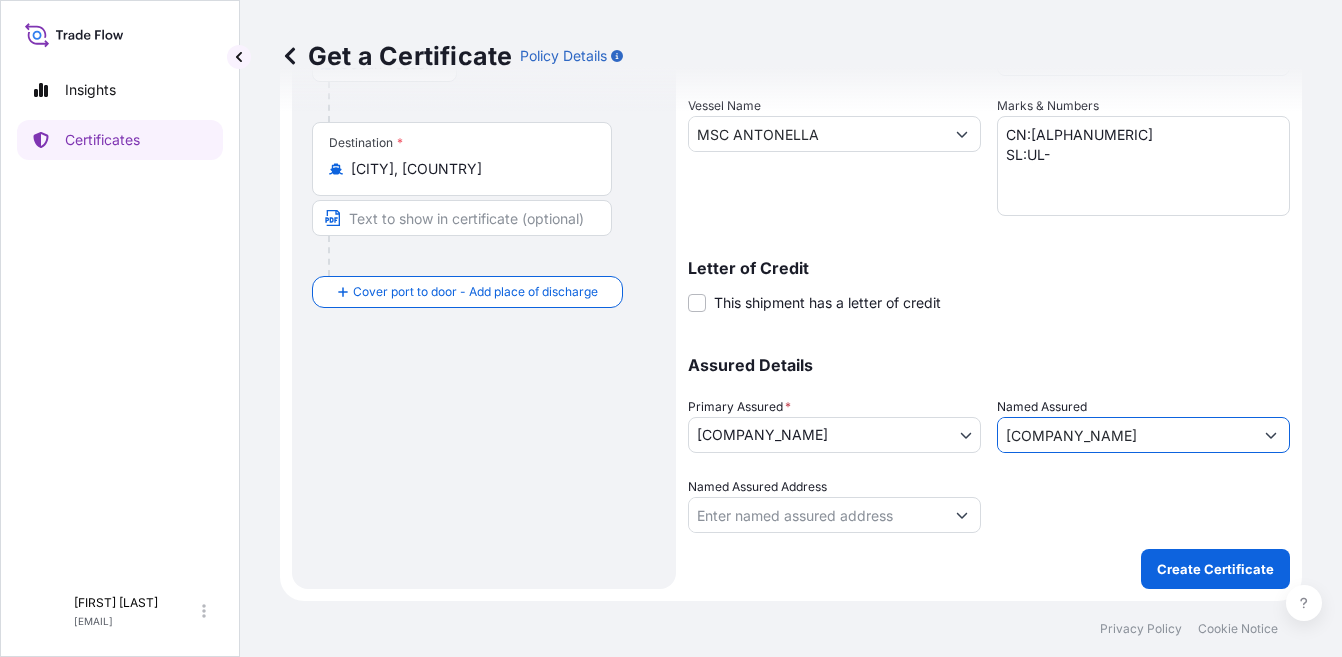 type on "[COMPANY_NAME]" 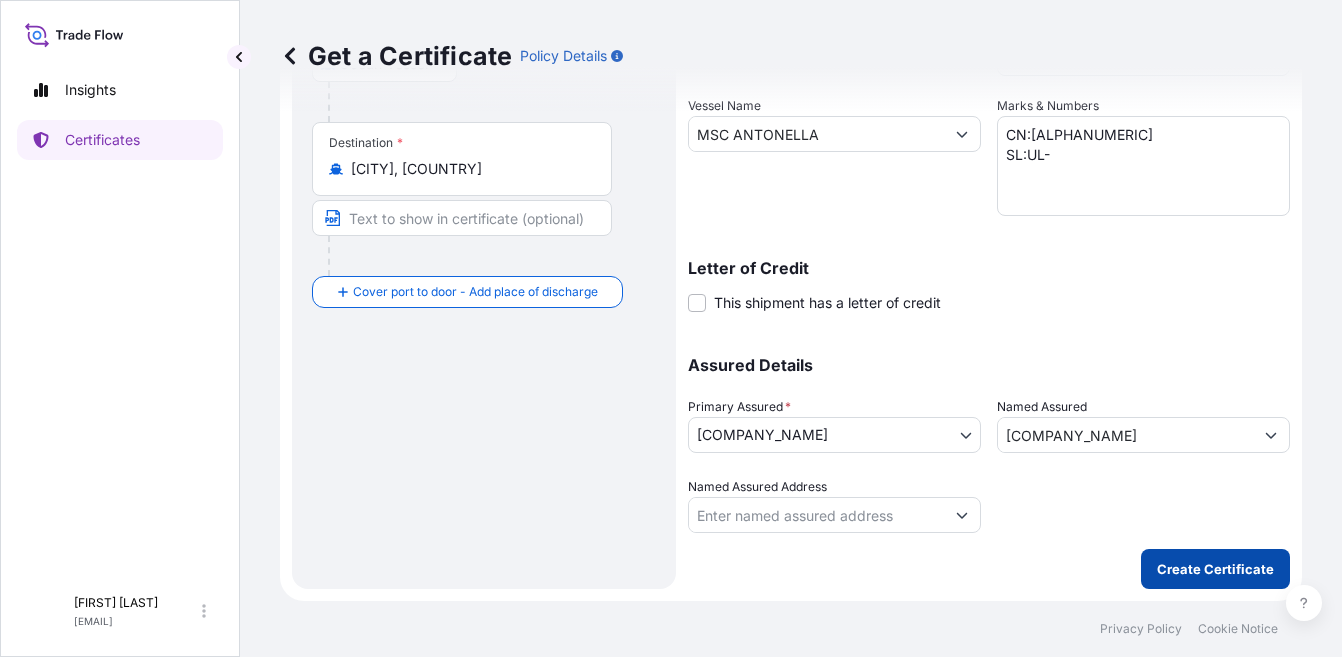 click on "Create Certificate" at bounding box center (1215, 569) 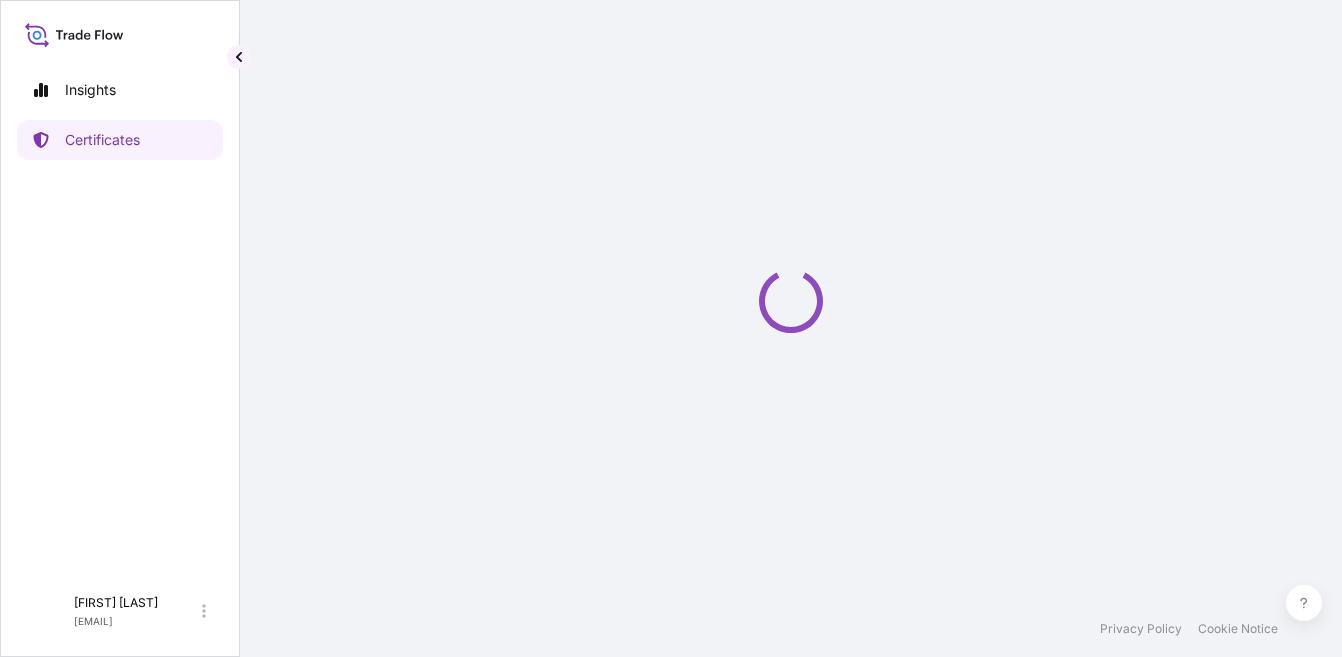 scroll, scrollTop: 0, scrollLeft: 0, axis: both 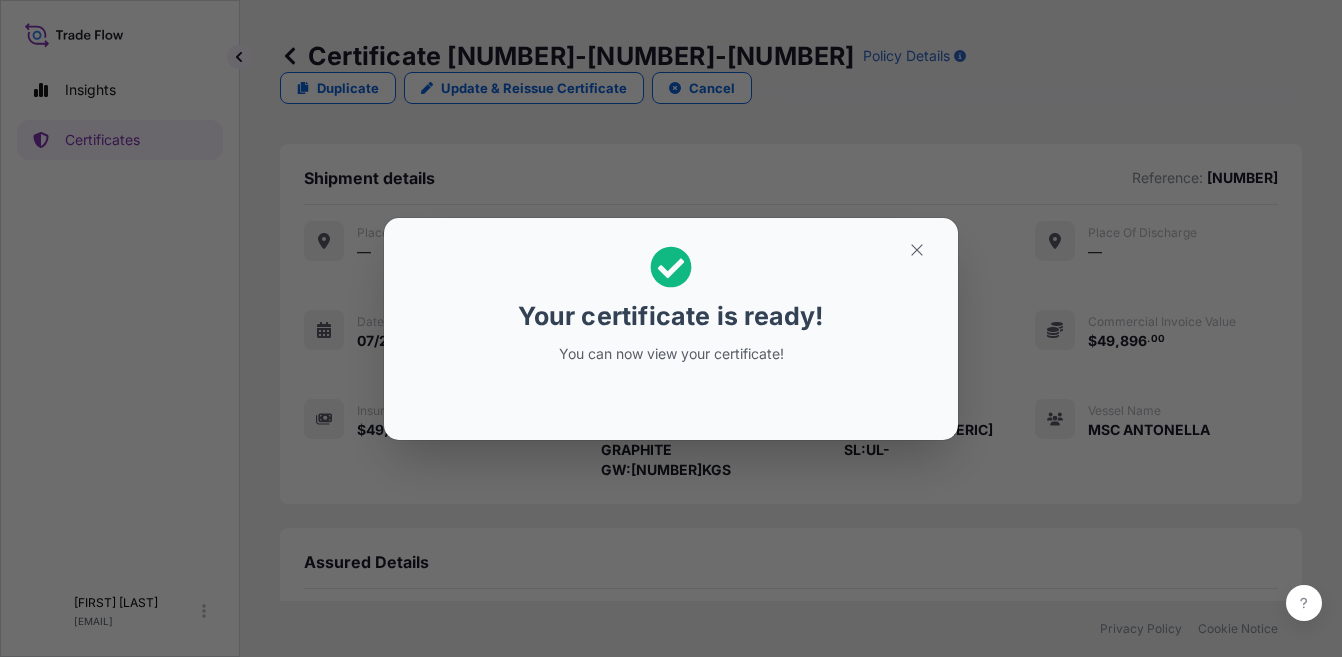 click on "Your certificate is ready! You can now view your certificate!" at bounding box center (671, 328) 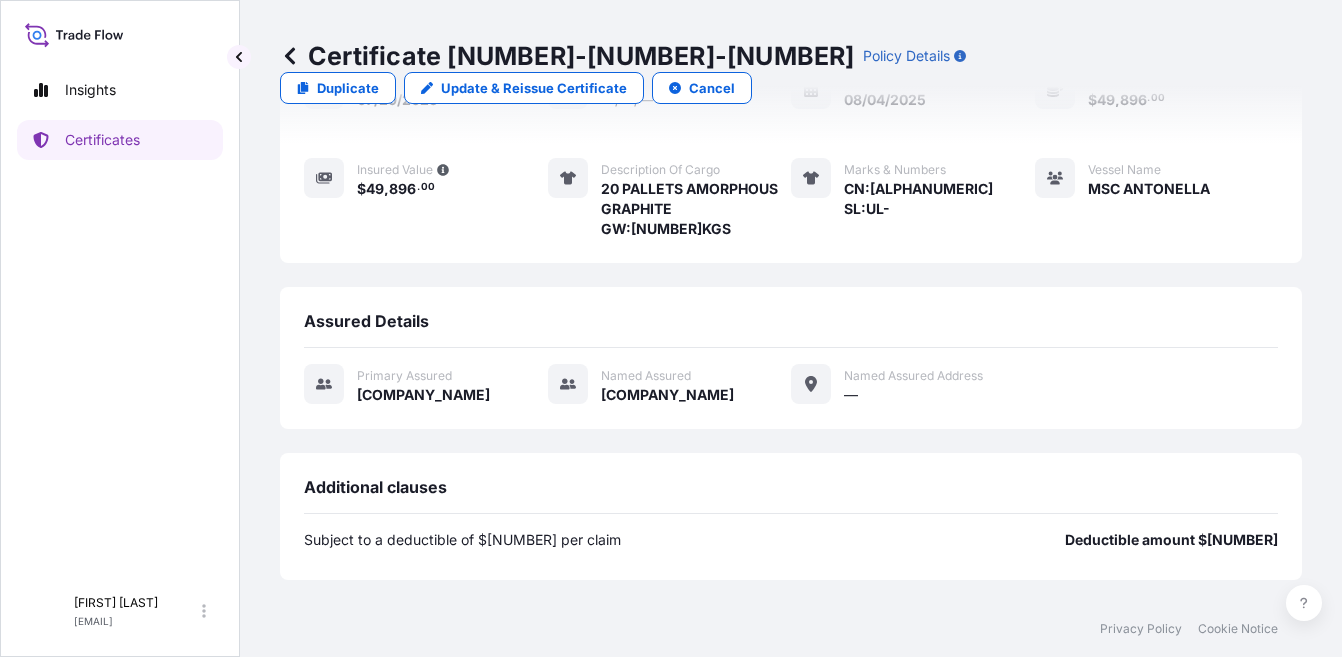 scroll, scrollTop: 483, scrollLeft: 0, axis: vertical 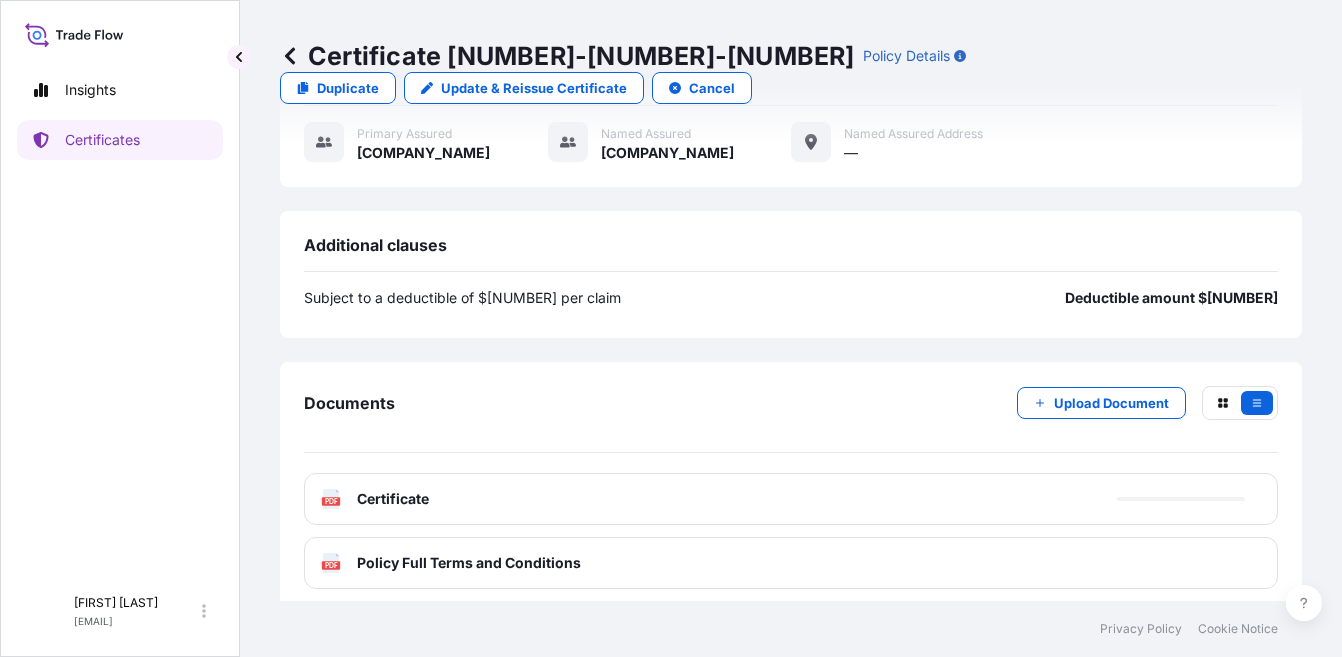 click on "PDF Certificate" at bounding box center [791, 499] 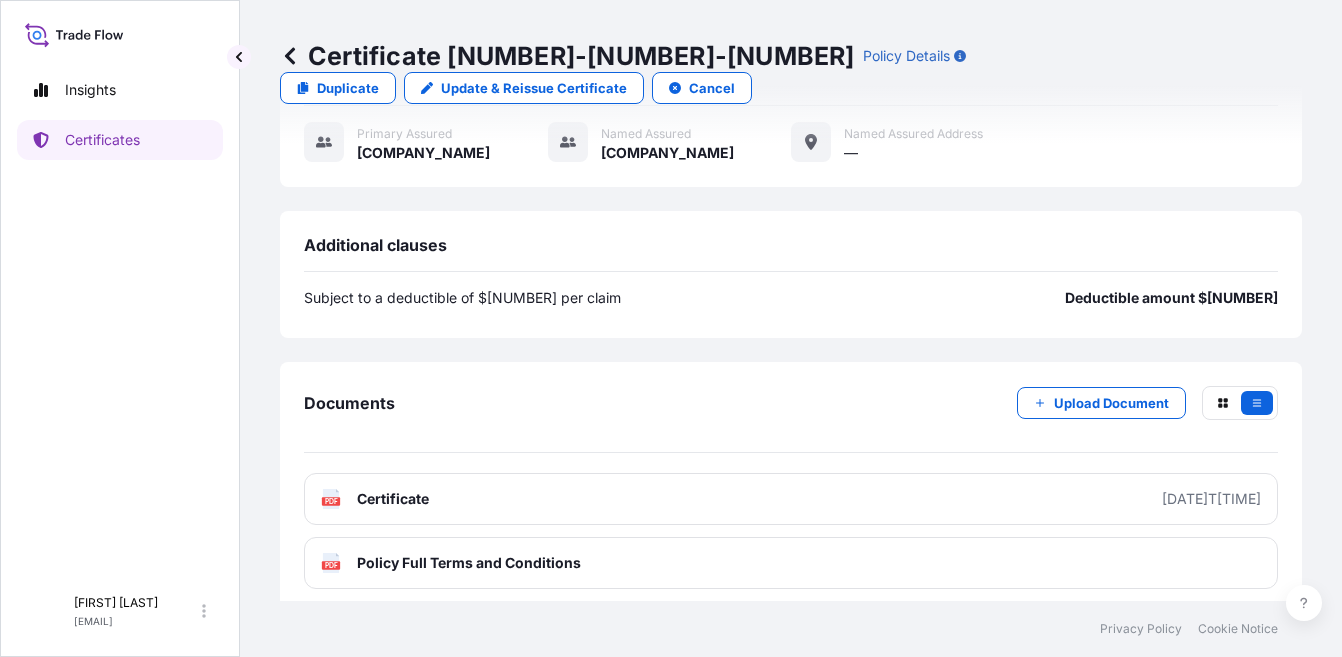 click on "PDF Certificate [DATE]T[TIME]" at bounding box center [791, 499] 